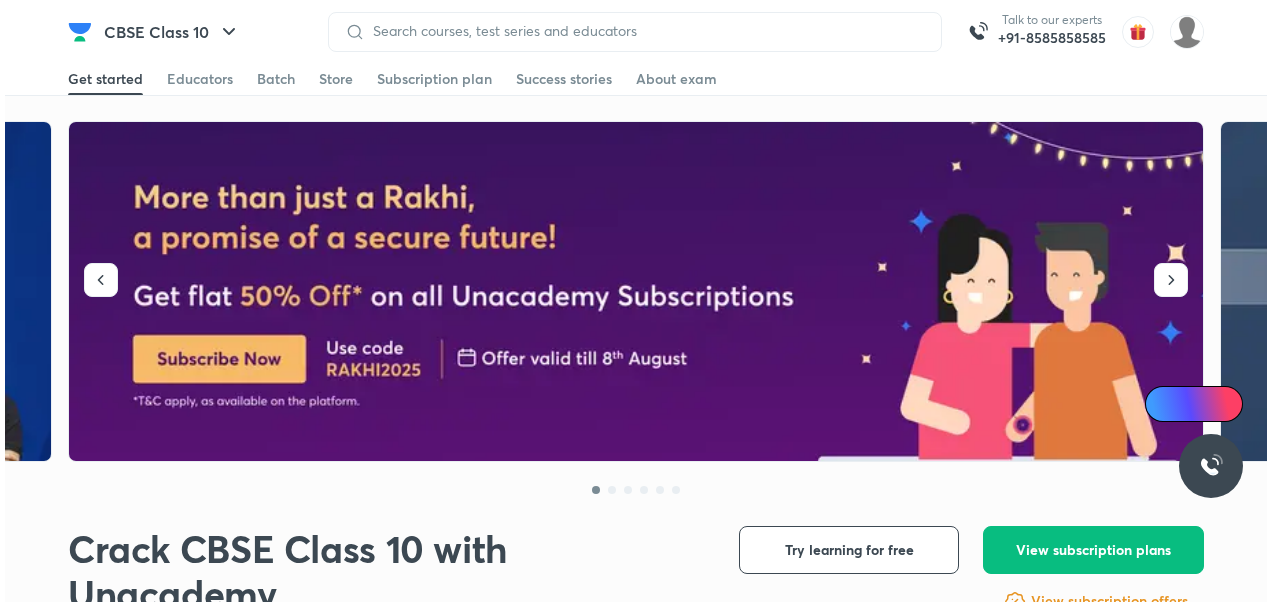 scroll, scrollTop: 0, scrollLeft: 0, axis: both 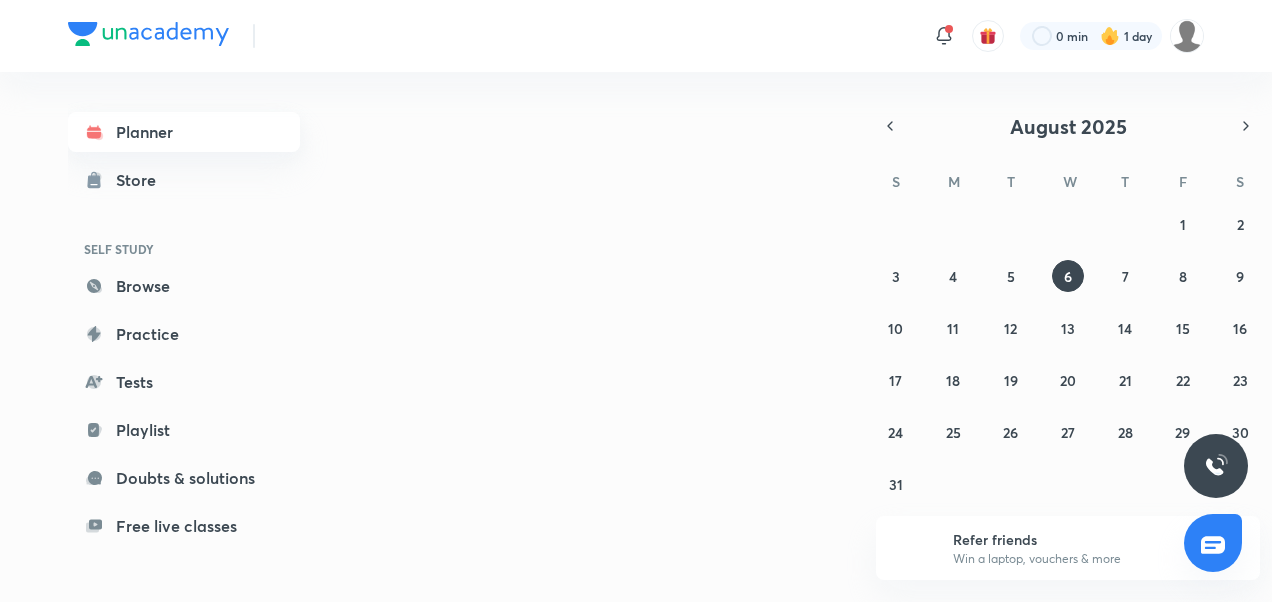 click on "Planner" at bounding box center [184, 132] 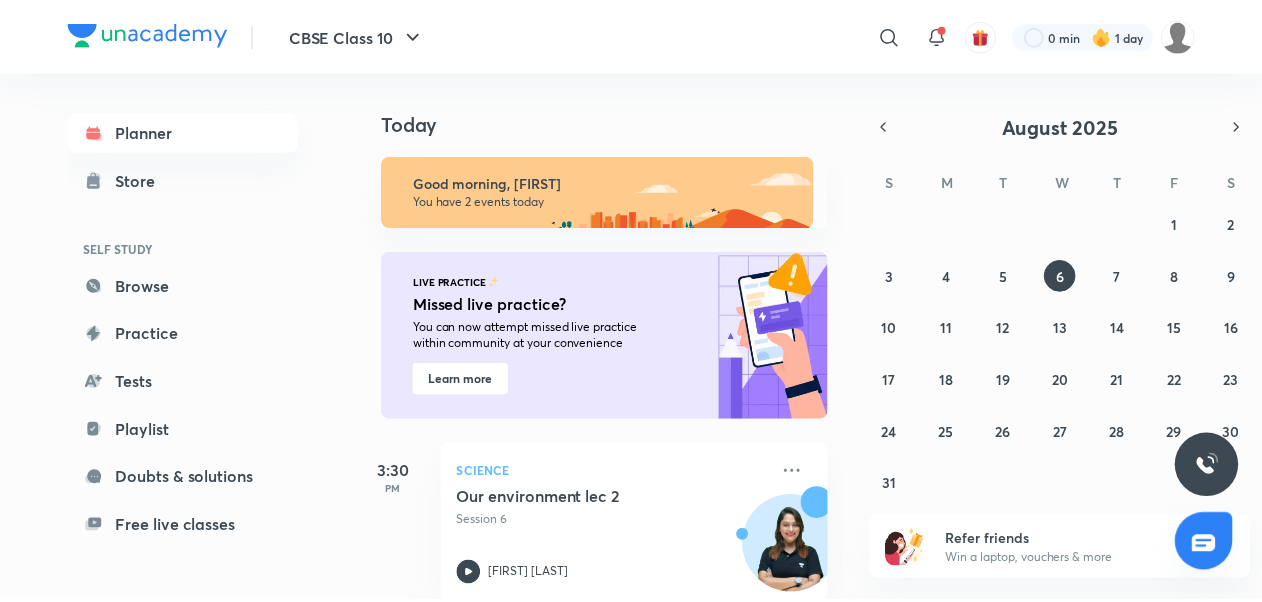 scroll, scrollTop: 221, scrollLeft: 0, axis: vertical 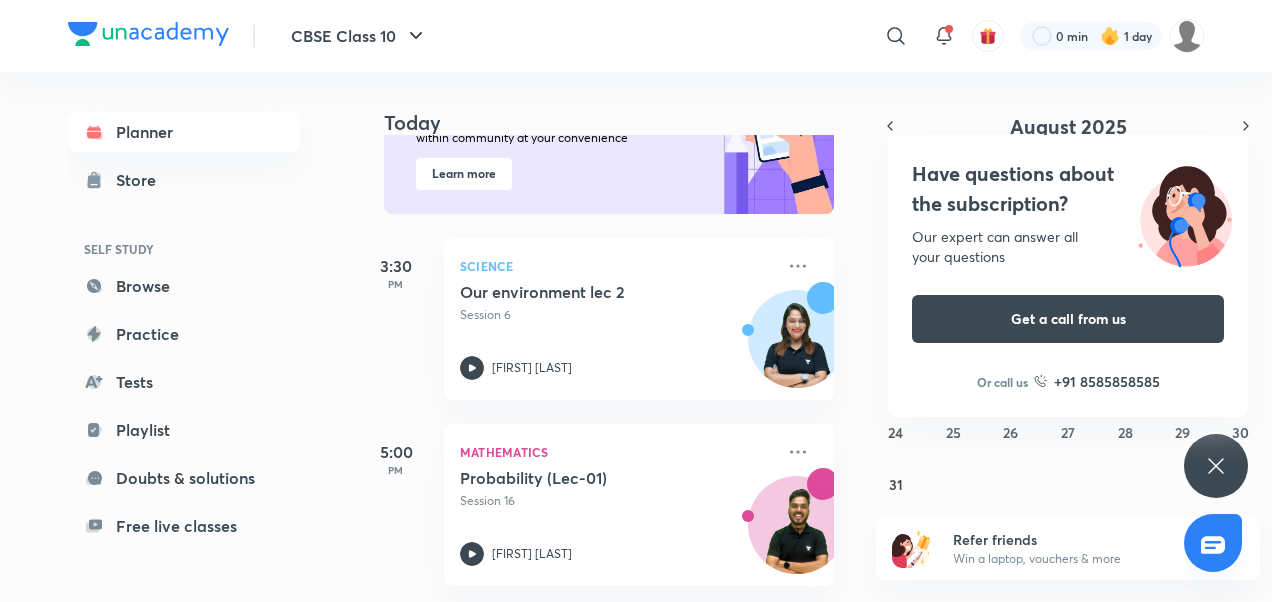 click on "CBSE Class 10 ​ 0 min 1 day Planner Store SELF STUDY Browse Practice Tests Playlist Doubts & solutions Free live classes ME Enrollments Saved Today Today Good morning, [FIRST] You have 2 events today LIVE PRACTICE Missed live practice? You can now attempt missed live practice within community at your convenience Learn more 3:30 PM Science Our environment lec 2 Session 6 [FIRST] [LAST] 5:00 PM Mathematics Probability (Lec-01) Session 16 [FIRST] [LAST] August 2025 S M T W T F S 27 28 29 30 31 1 2 3 4 5 6 7 8 9 10 11 12 13 14 15 16 17 18 19 20 21 22 23 24 25 26 27 28 29 30 31 1 2 3 4 5 6 Refer friends Win a laptop, vouchers & more Have questions about the subscription? Our expert can answer all your questions Get a call from us Or call us +91 [PHONE] No internet connection Unacademy - India's largest learning platform Unacademy Support How can we help you? Joe Chat" at bounding box center (636, 301) 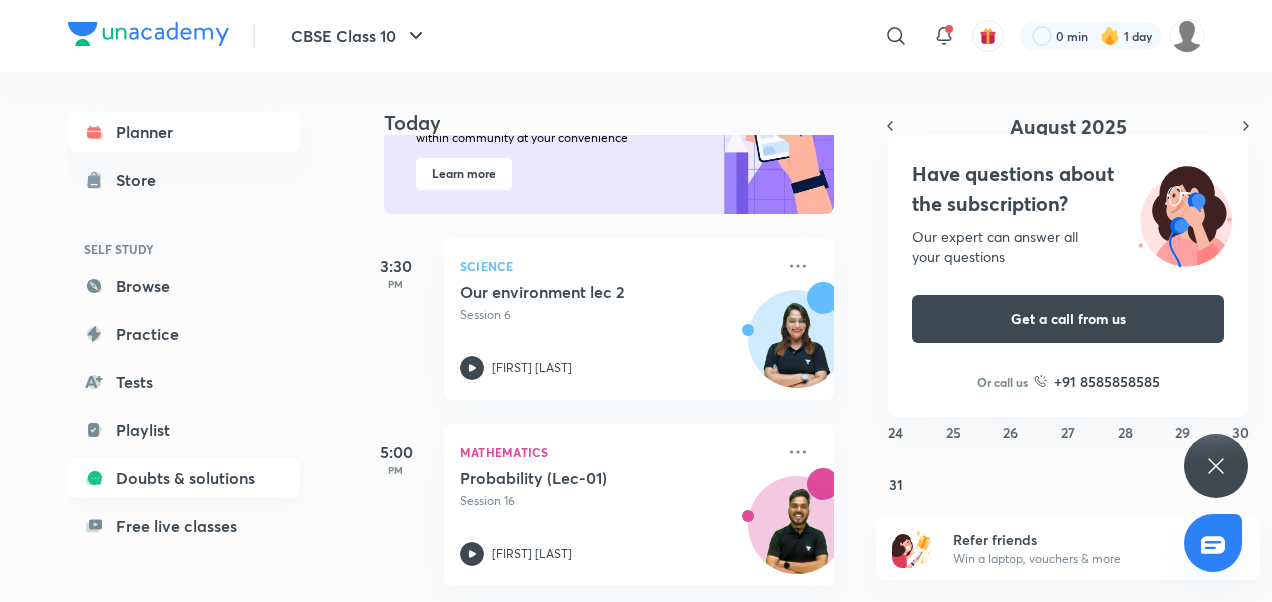 click on "Doubts & solutions" at bounding box center (184, 478) 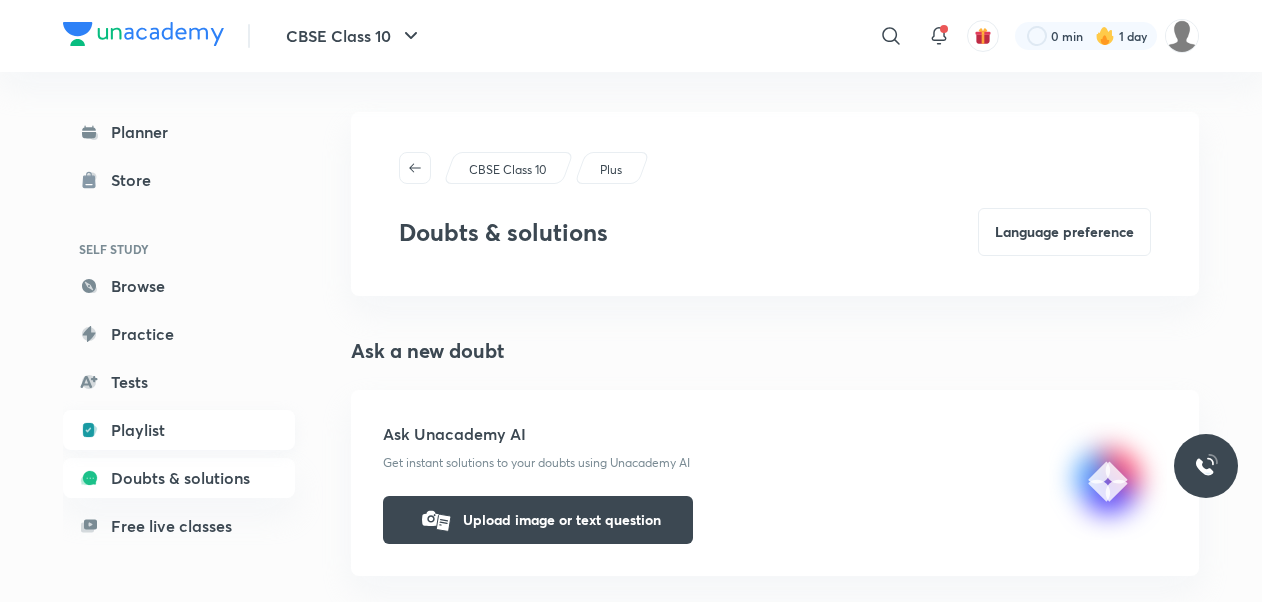 click on "Playlist" at bounding box center [179, 430] 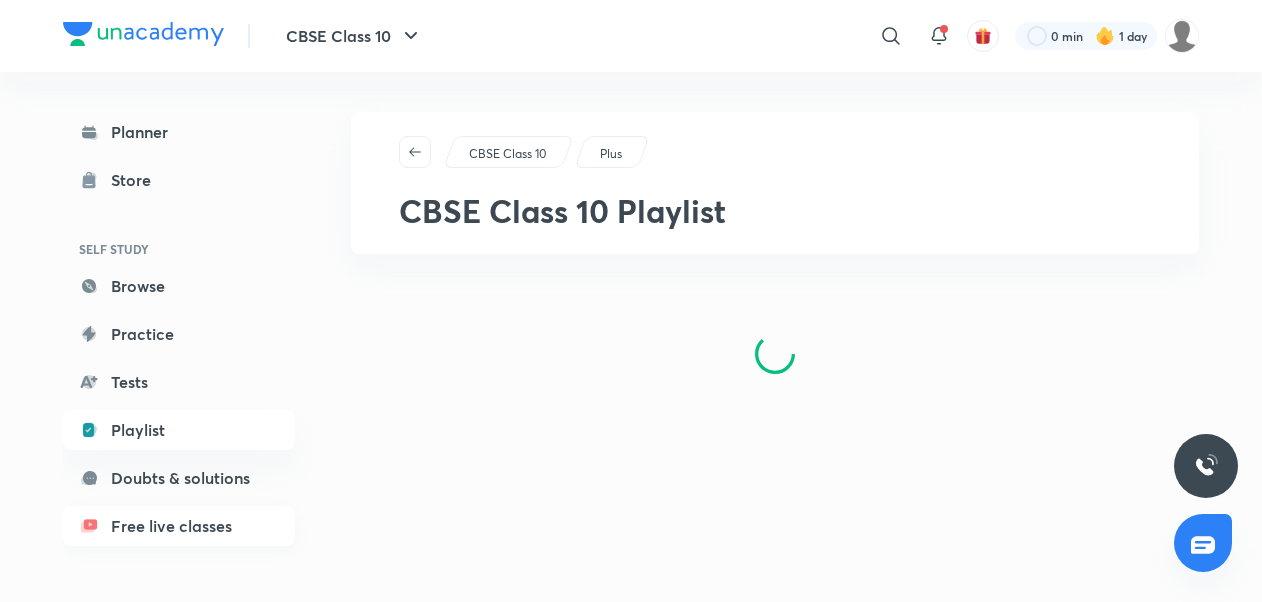 click on "Free live classes" at bounding box center [179, 526] 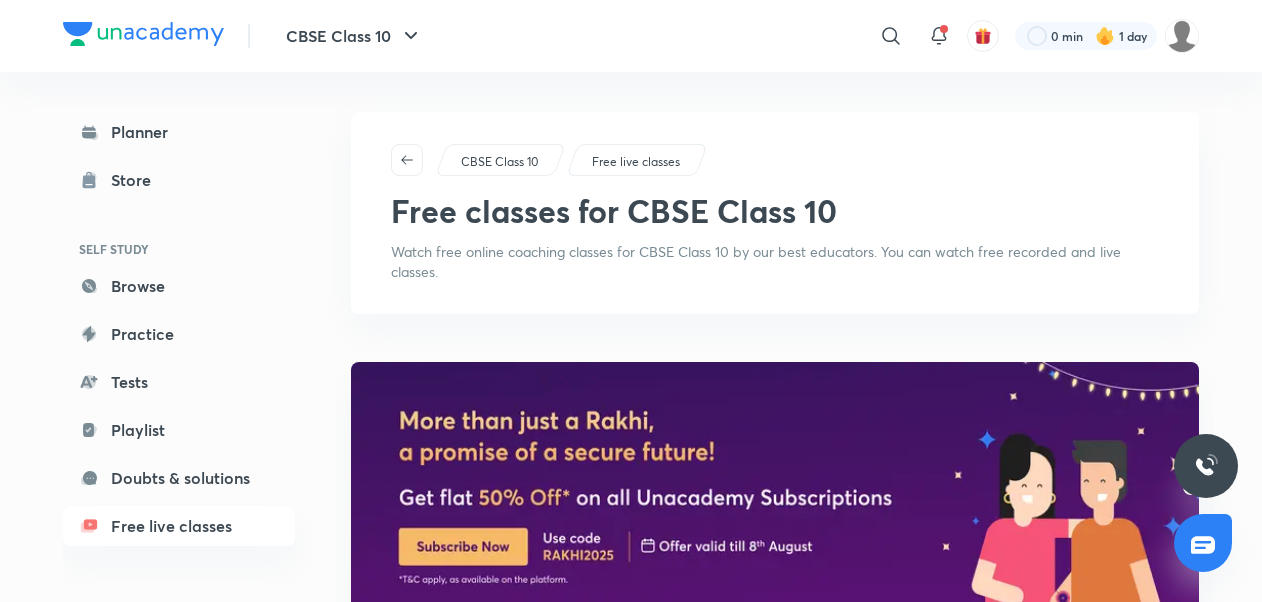 click on "Free live classes" at bounding box center [636, 162] 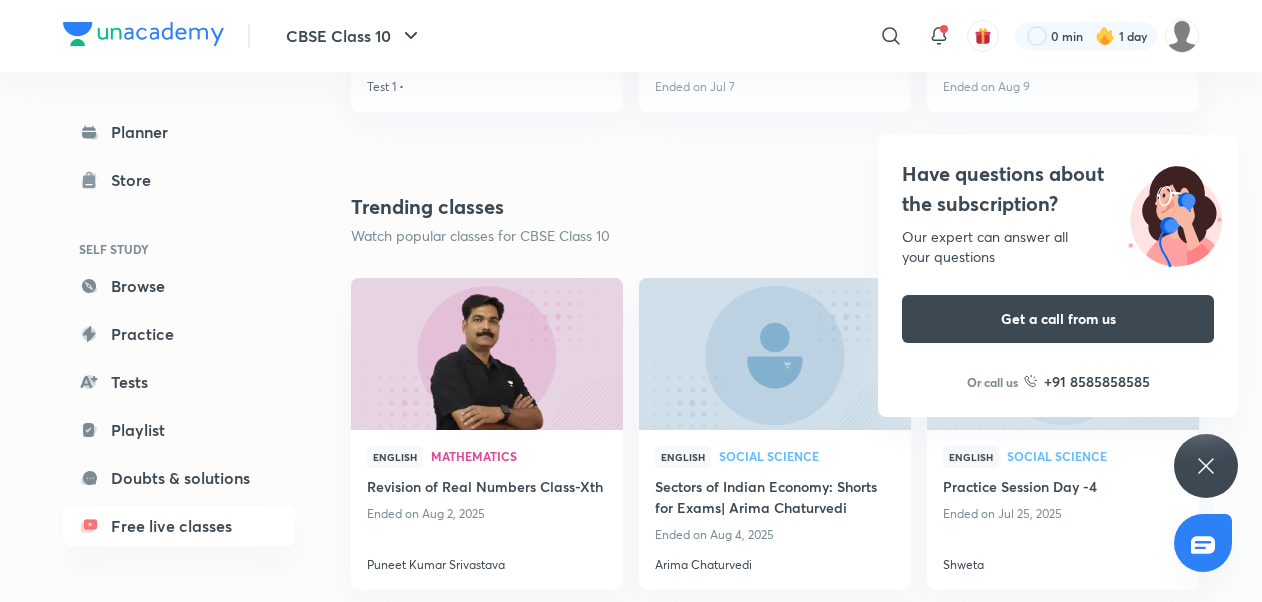 scroll, scrollTop: 955, scrollLeft: 0, axis: vertical 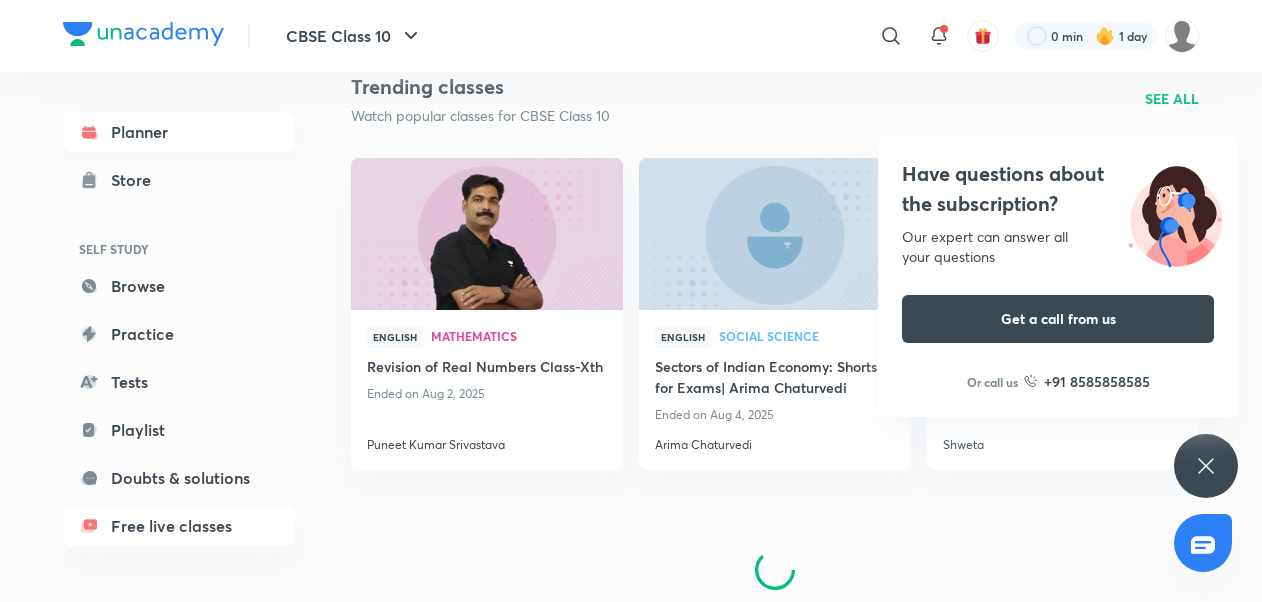 click on "Planner" at bounding box center (179, 132) 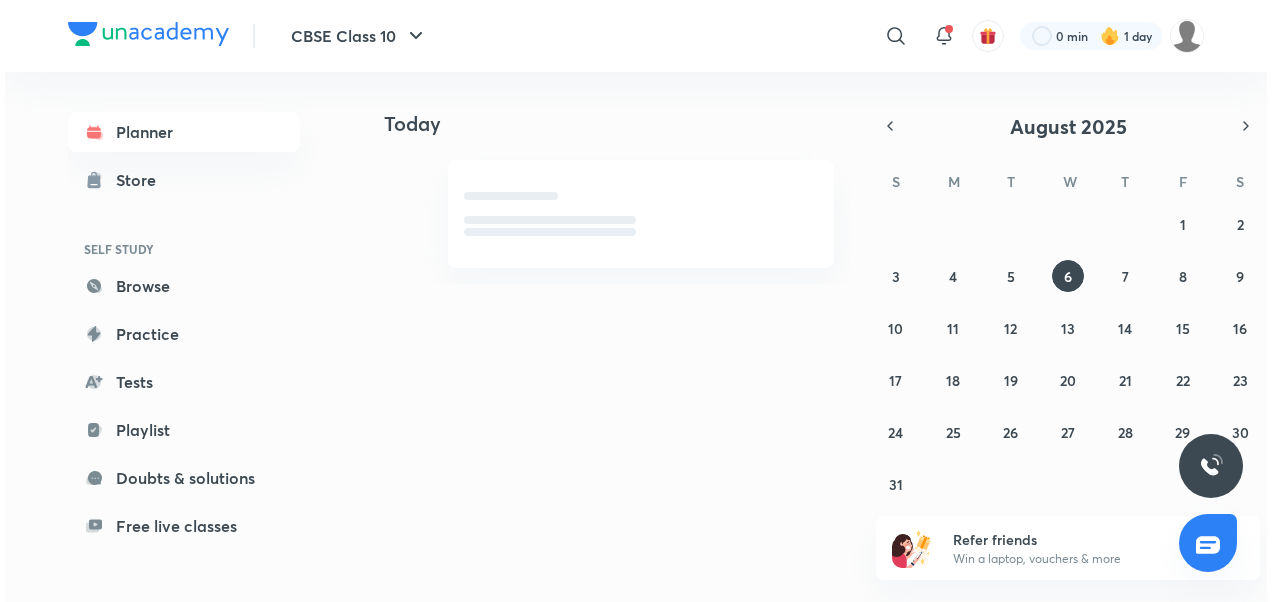 scroll, scrollTop: 0, scrollLeft: 0, axis: both 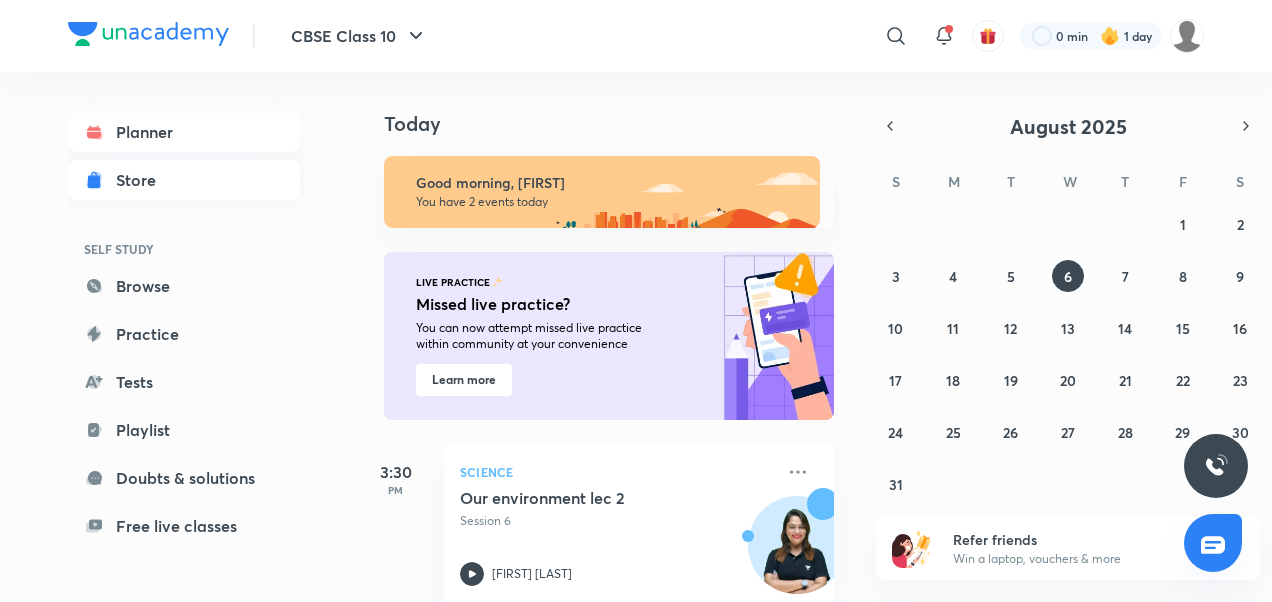 click on "Store" at bounding box center [142, 180] 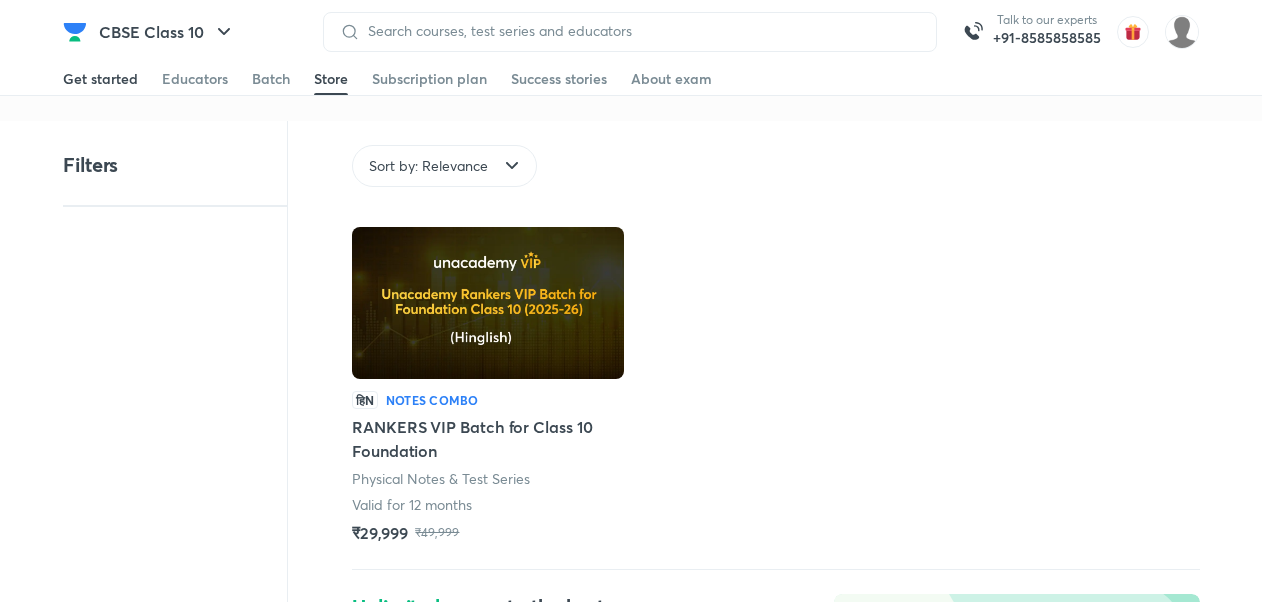 click on "Get started" at bounding box center [100, 79] 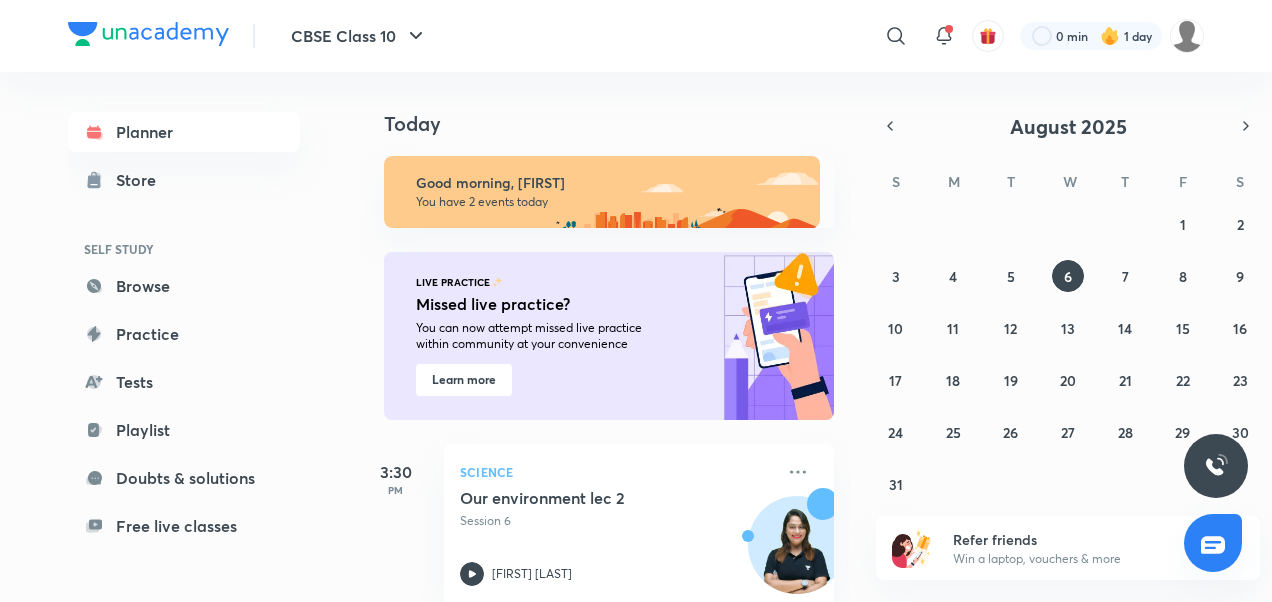 click on "Learn more" at bounding box center [464, 380] 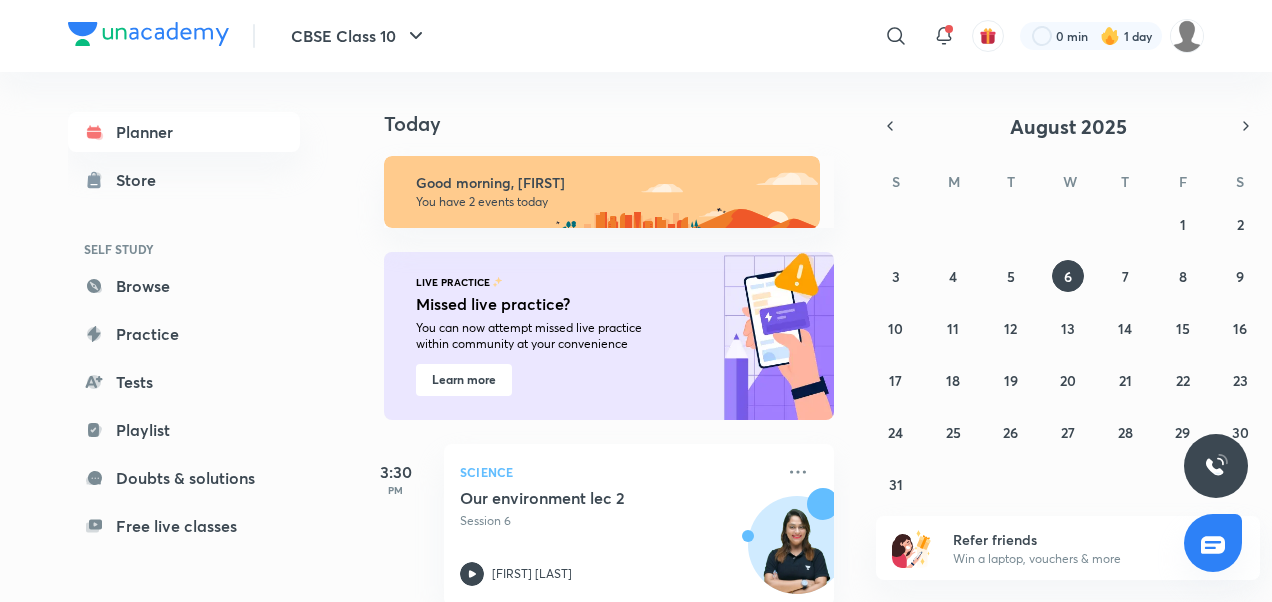 click on "You have 2 events today" at bounding box center [609, 202] 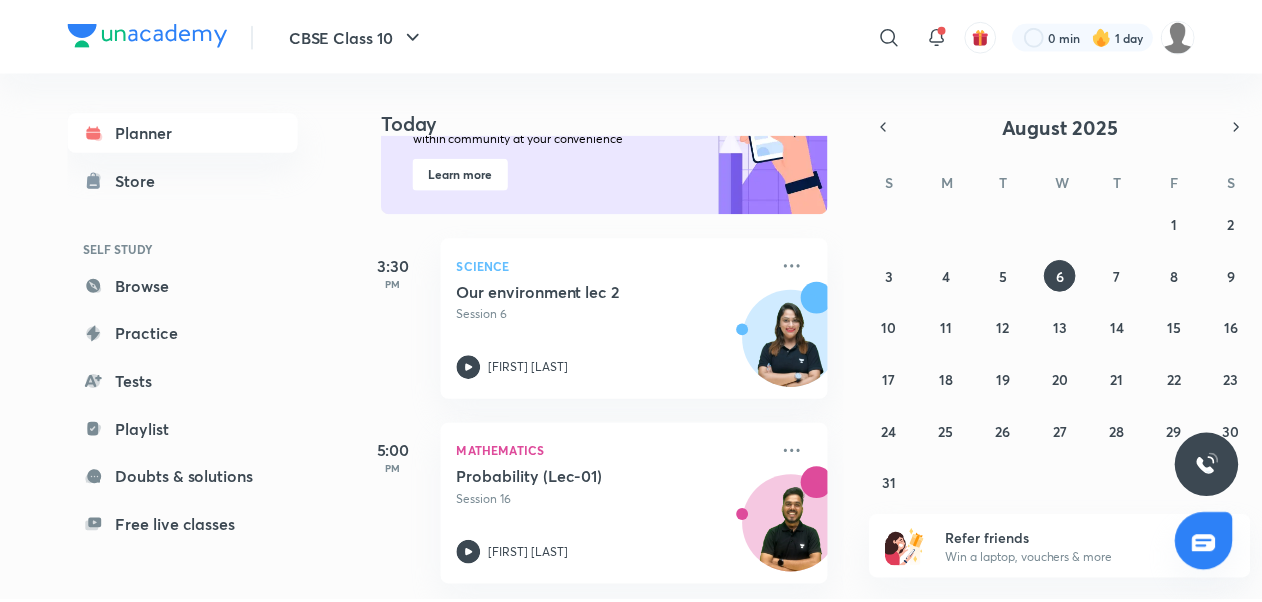 scroll, scrollTop: 221, scrollLeft: 0, axis: vertical 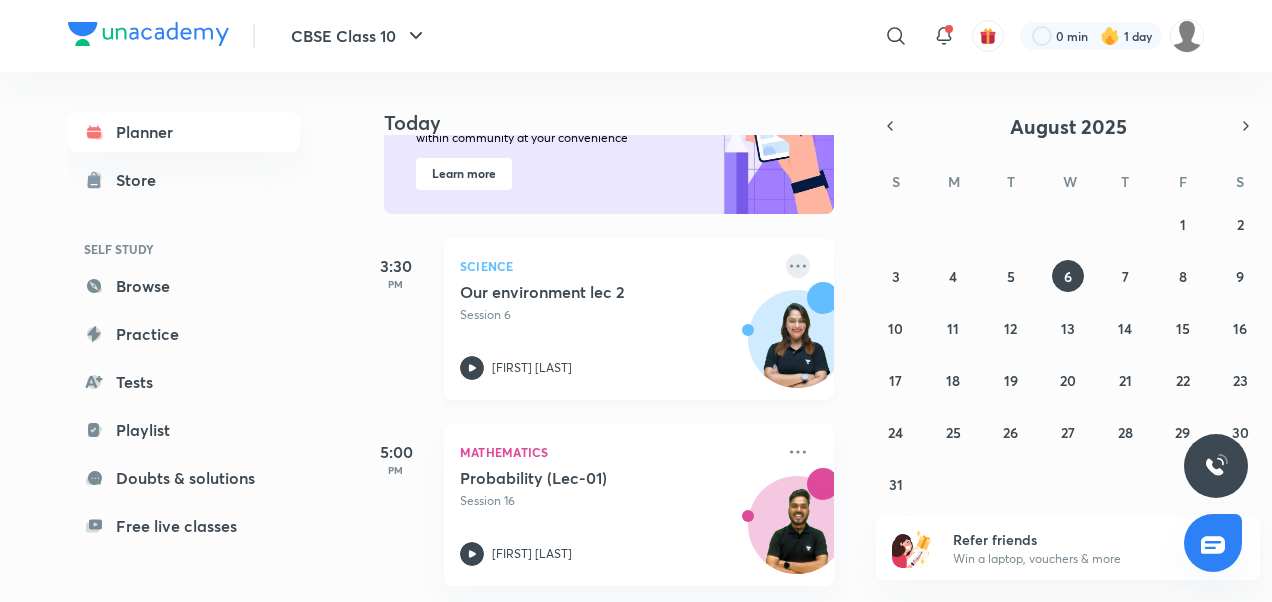 click 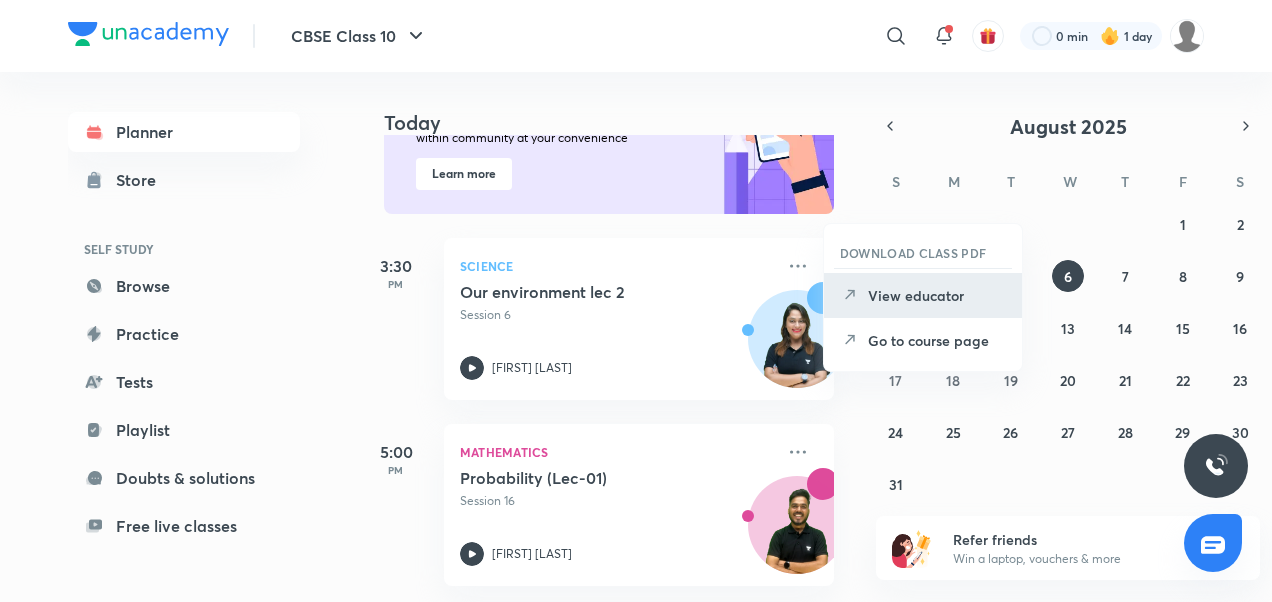 click on "View educator" at bounding box center (937, 295) 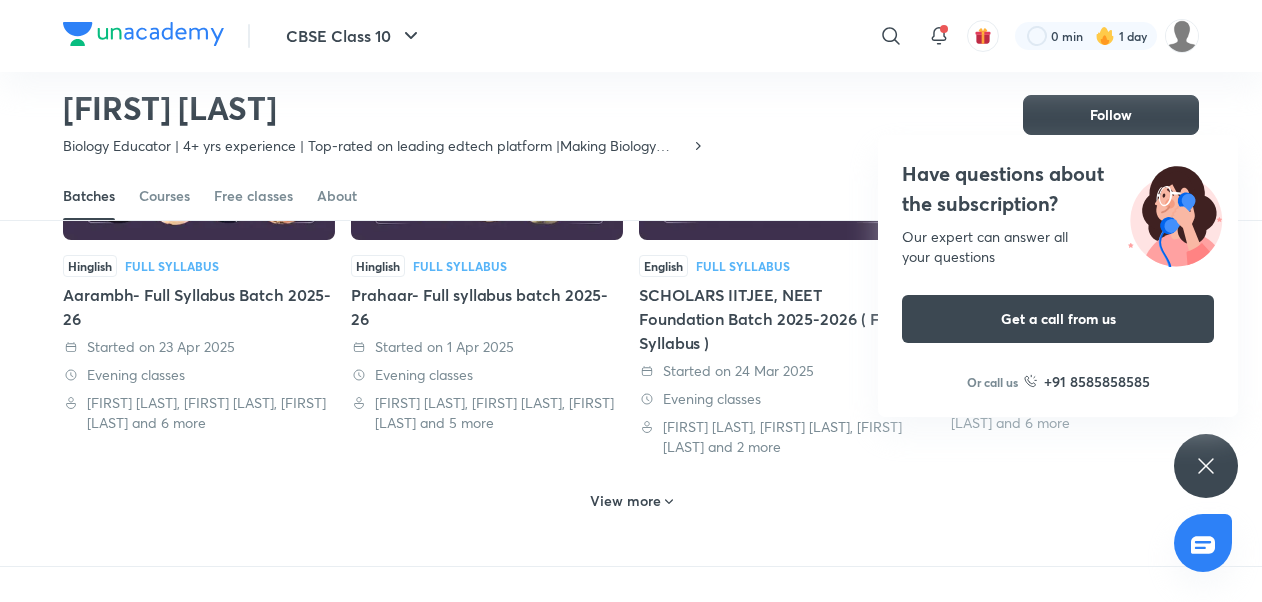 scroll, scrollTop: 1046, scrollLeft: 0, axis: vertical 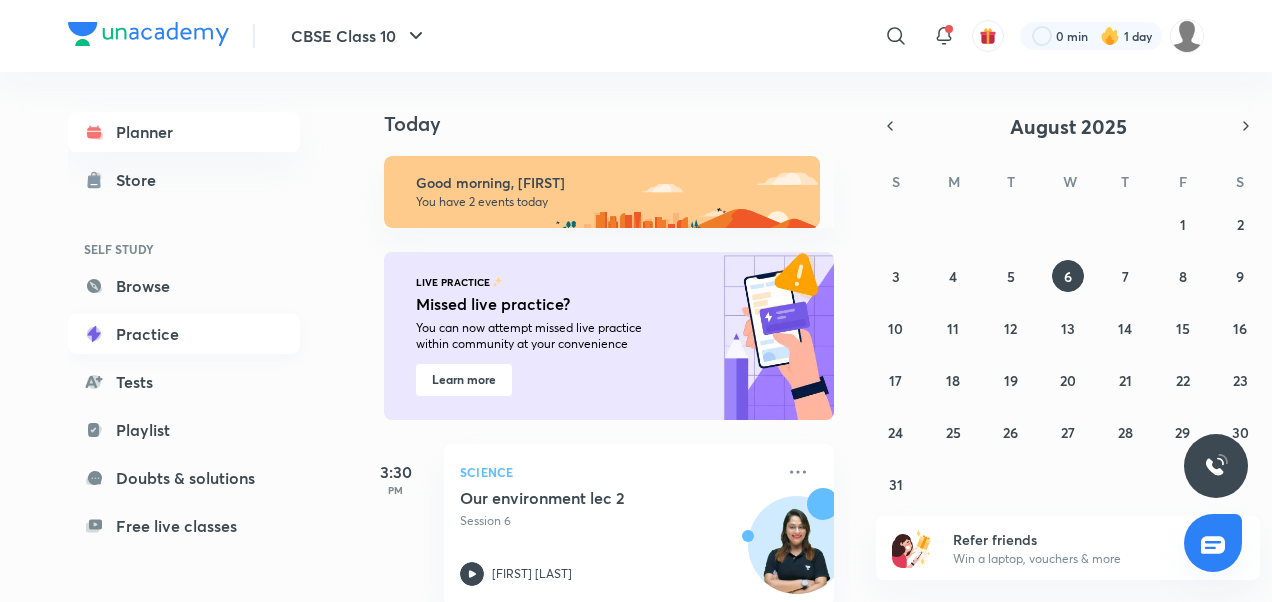 click on "Practice" at bounding box center [184, 334] 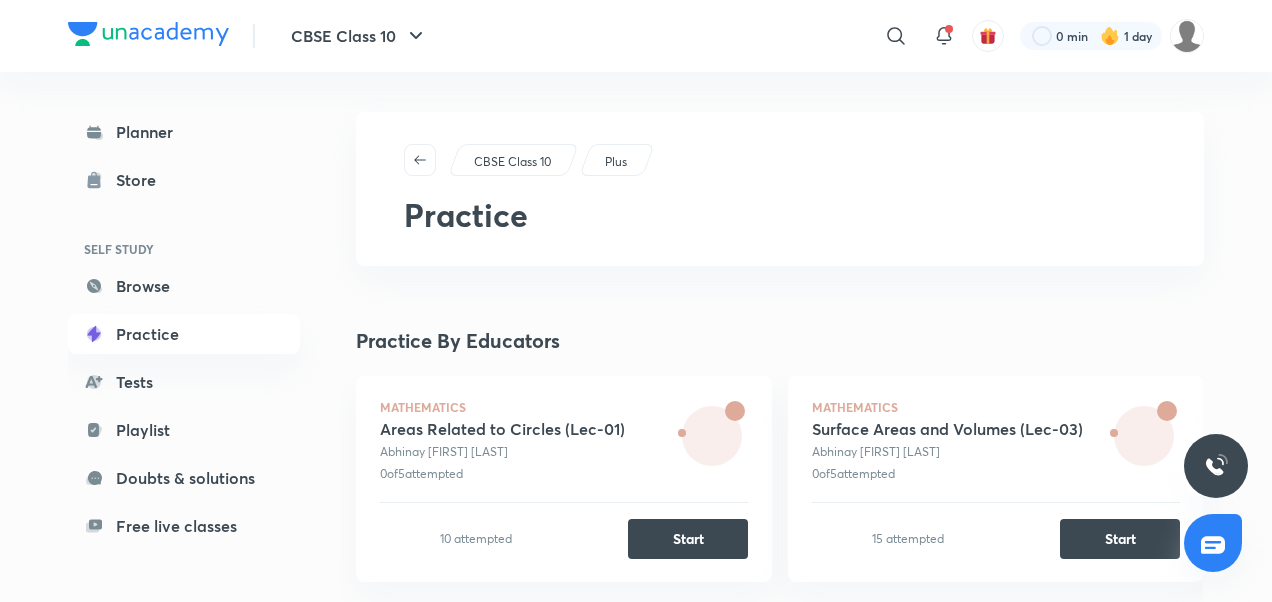 click on "0  of  5  attempted" at bounding box center (947, 474) 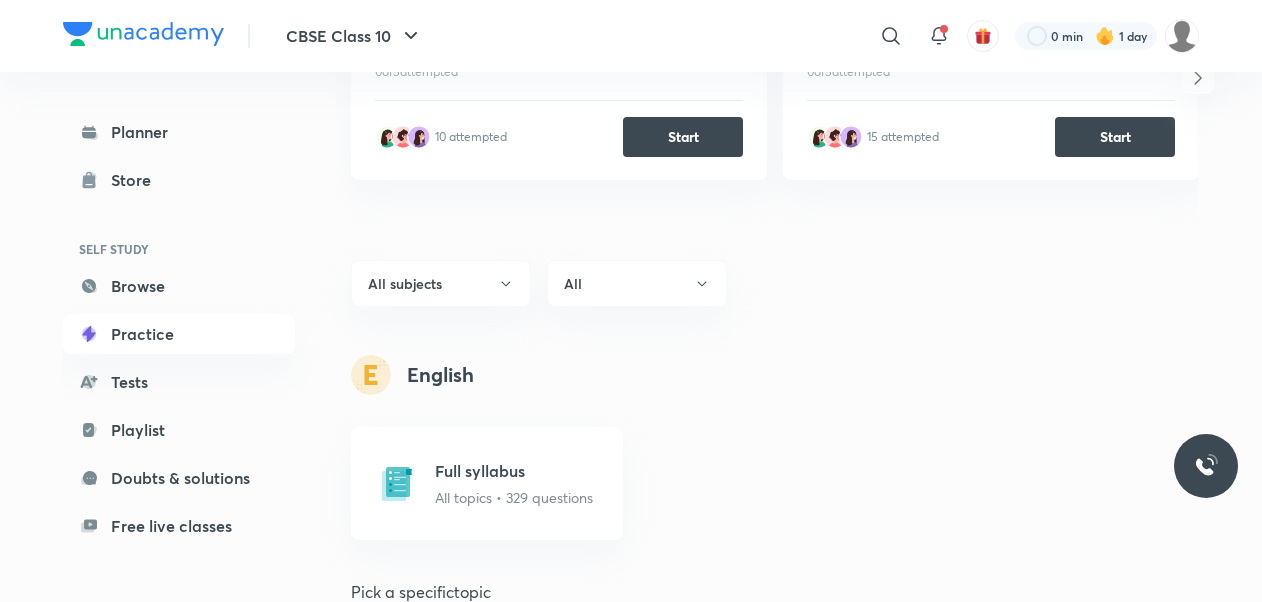 scroll, scrollTop: 560, scrollLeft: 0, axis: vertical 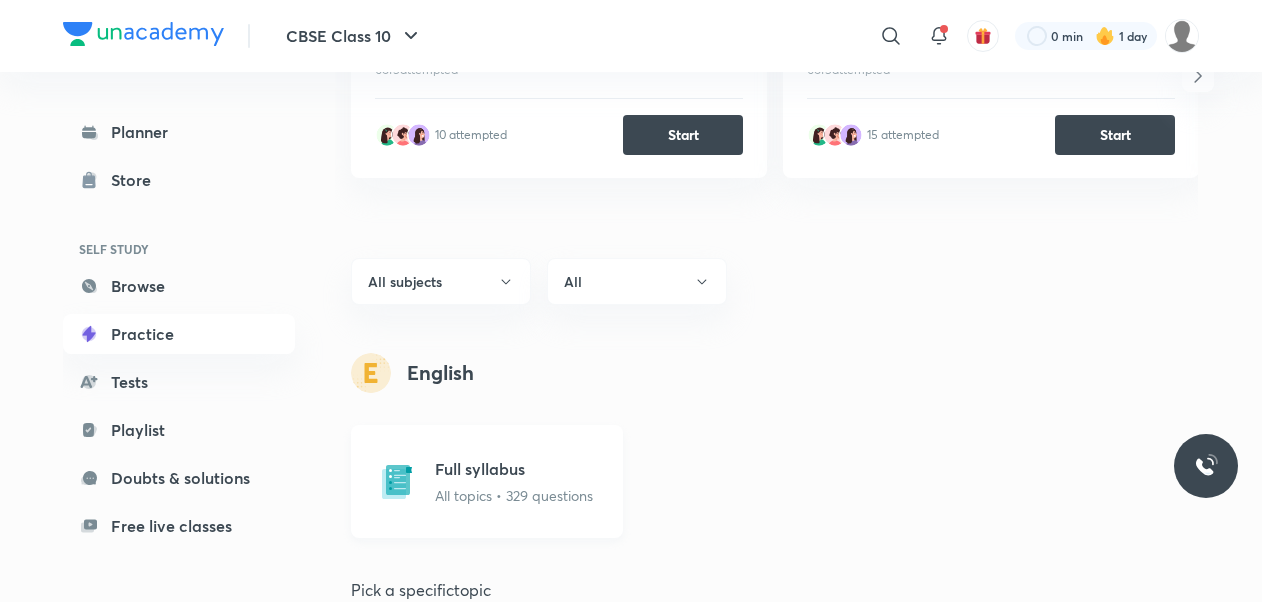click on "All topics • 329 questions" at bounding box center (514, 495) 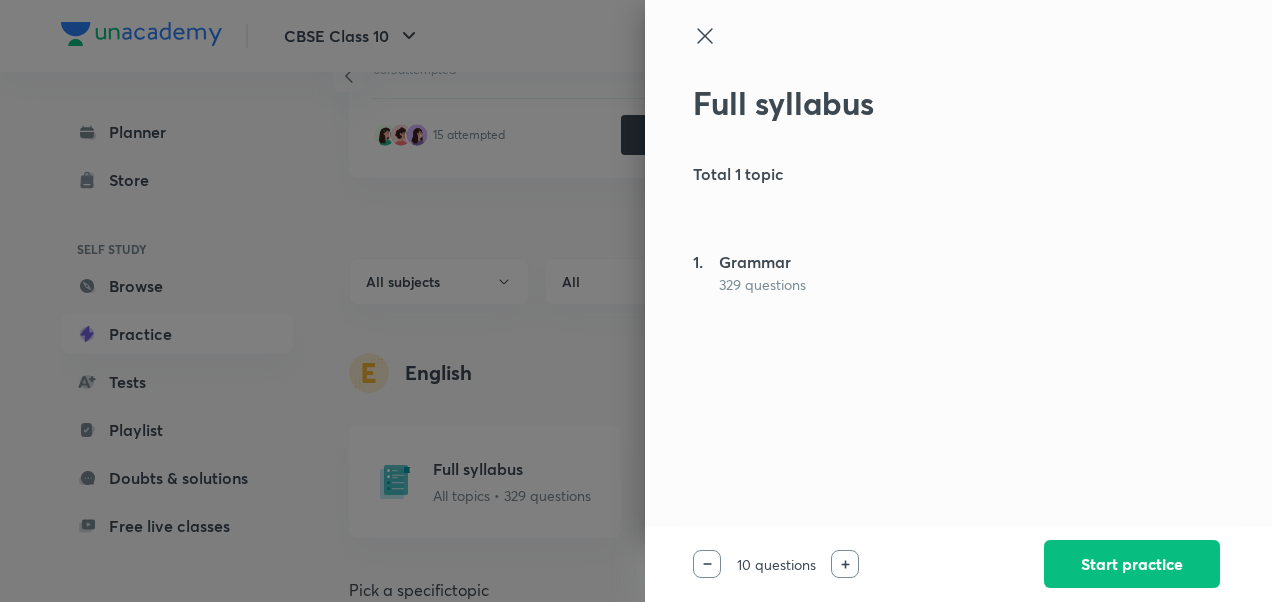 click at bounding box center [636, 301] 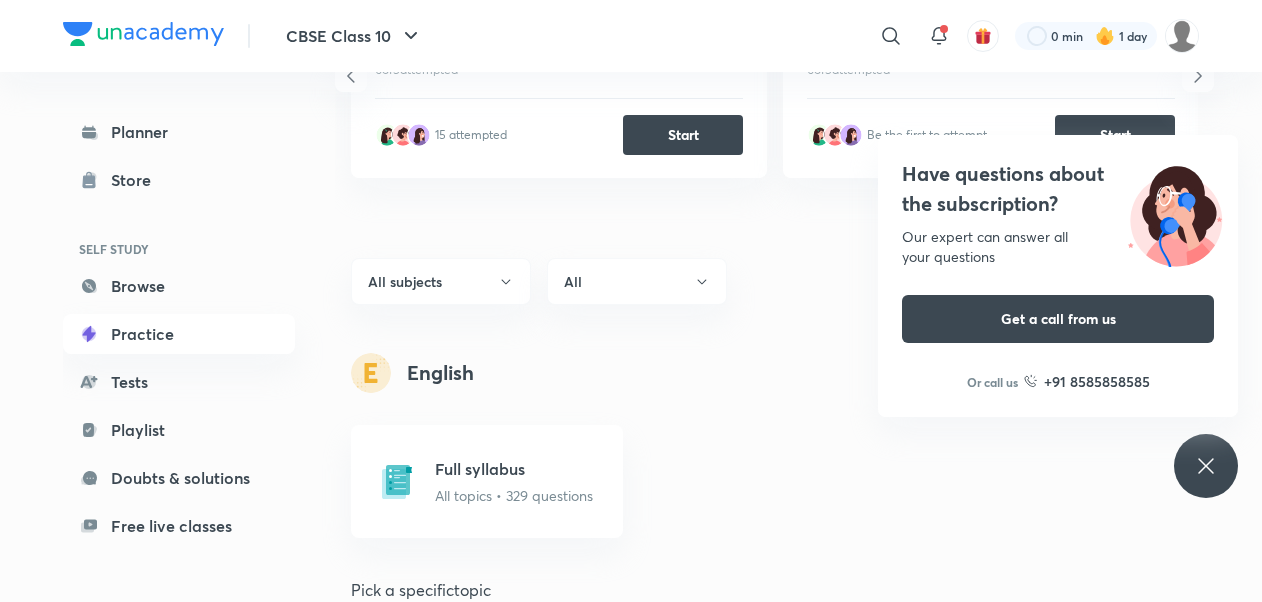 scroll, scrollTop: 1086, scrollLeft: 0, axis: vertical 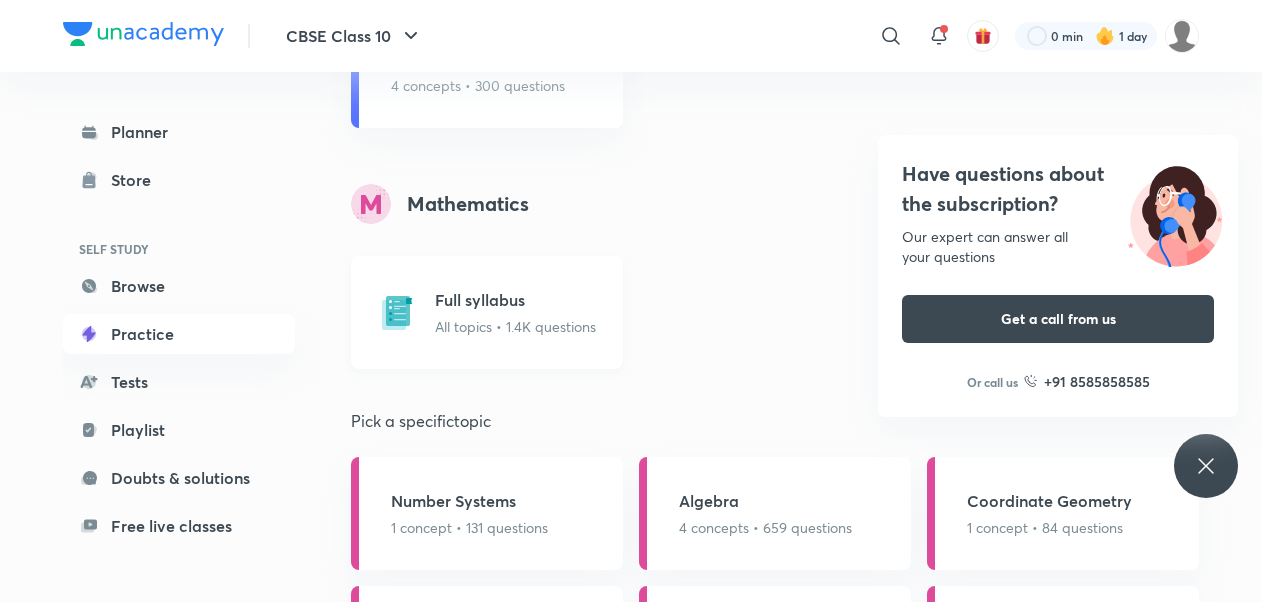 click on "Full syllabus" at bounding box center [515, 300] 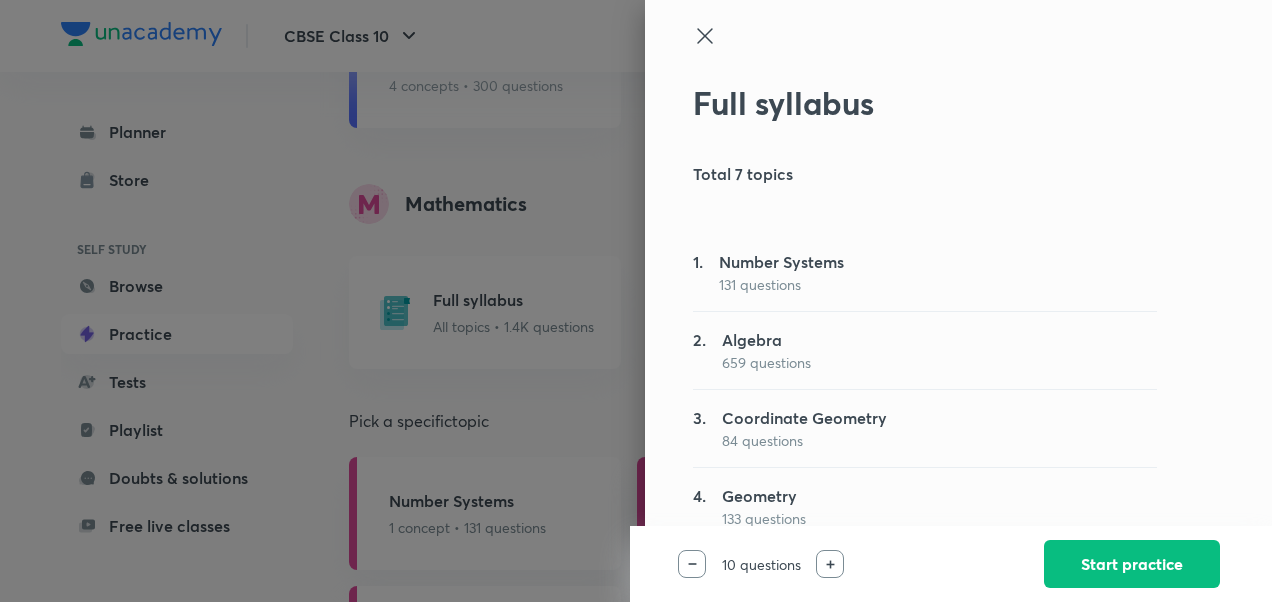 click on "Number Systems" at bounding box center [781, 262] 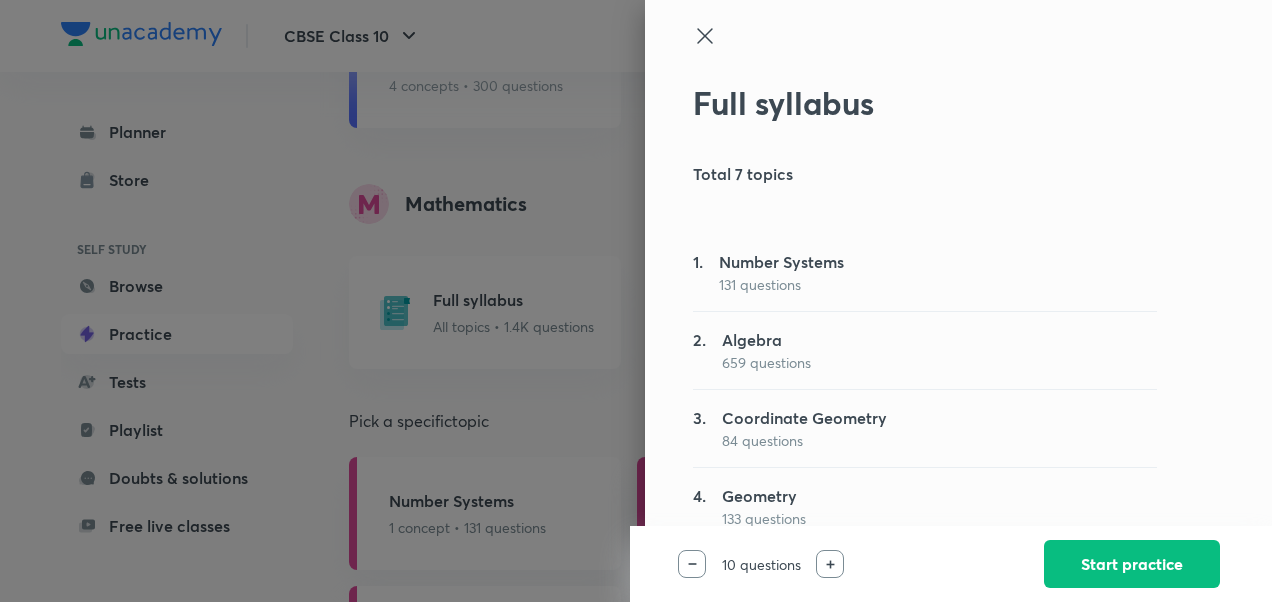 click on "131 questions" at bounding box center [781, 284] 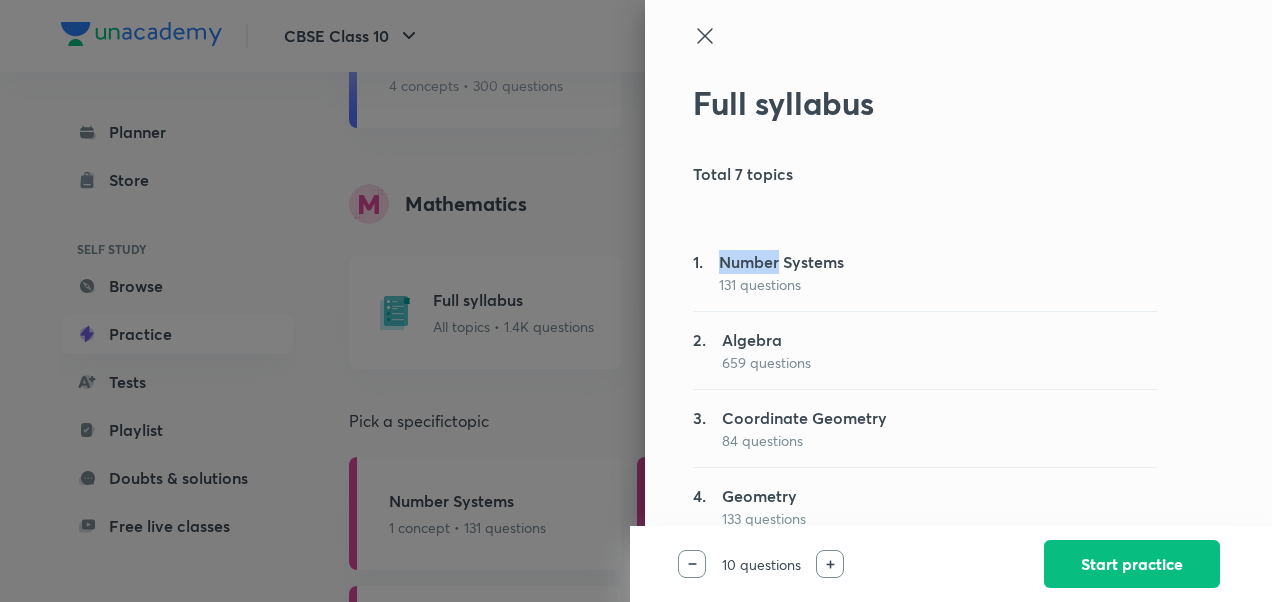 click on "Number Systems" at bounding box center [781, 262] 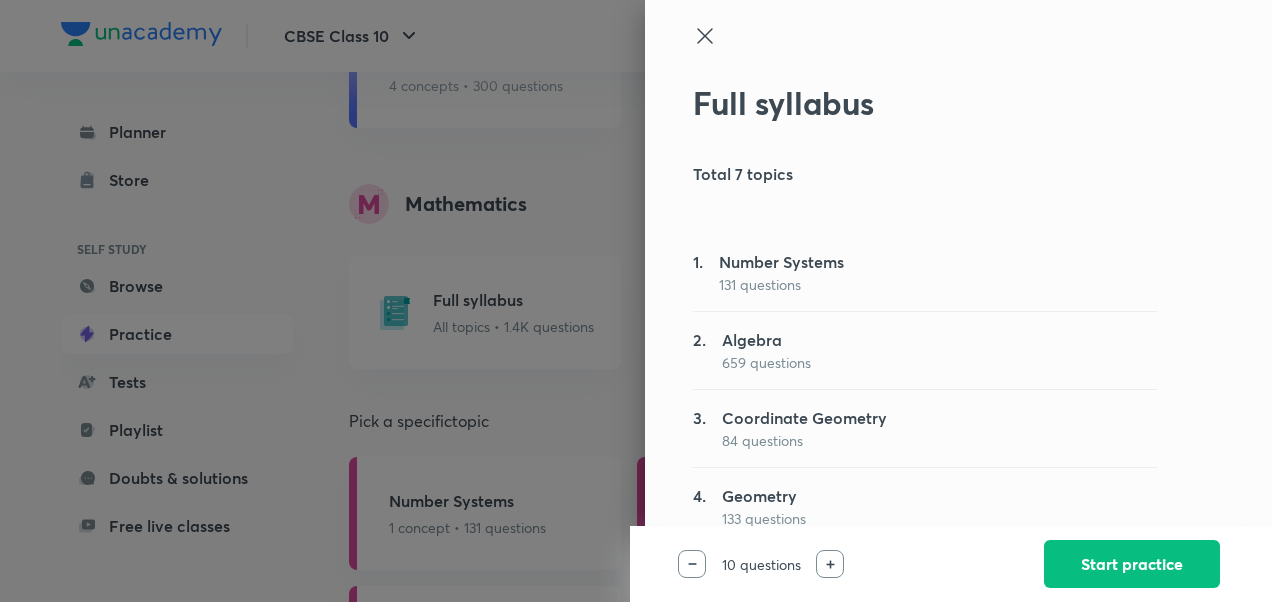 click at bounding box center [636, 301] 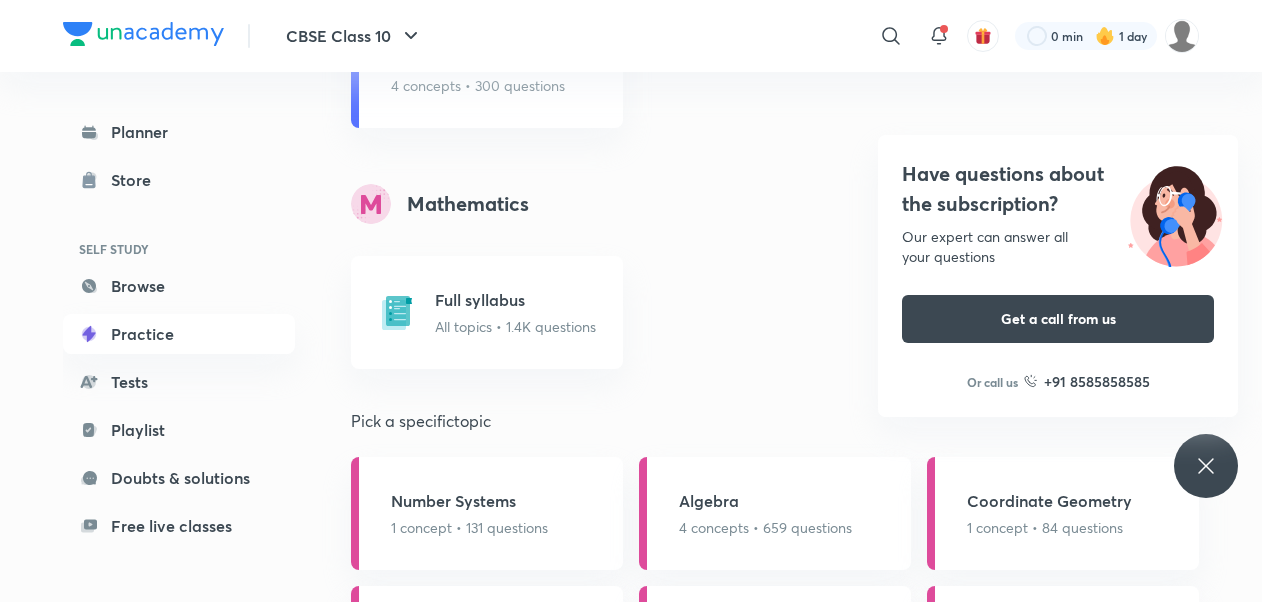 scroll, scrollTop: 2140, scrollLeft: 0, axis: vertical 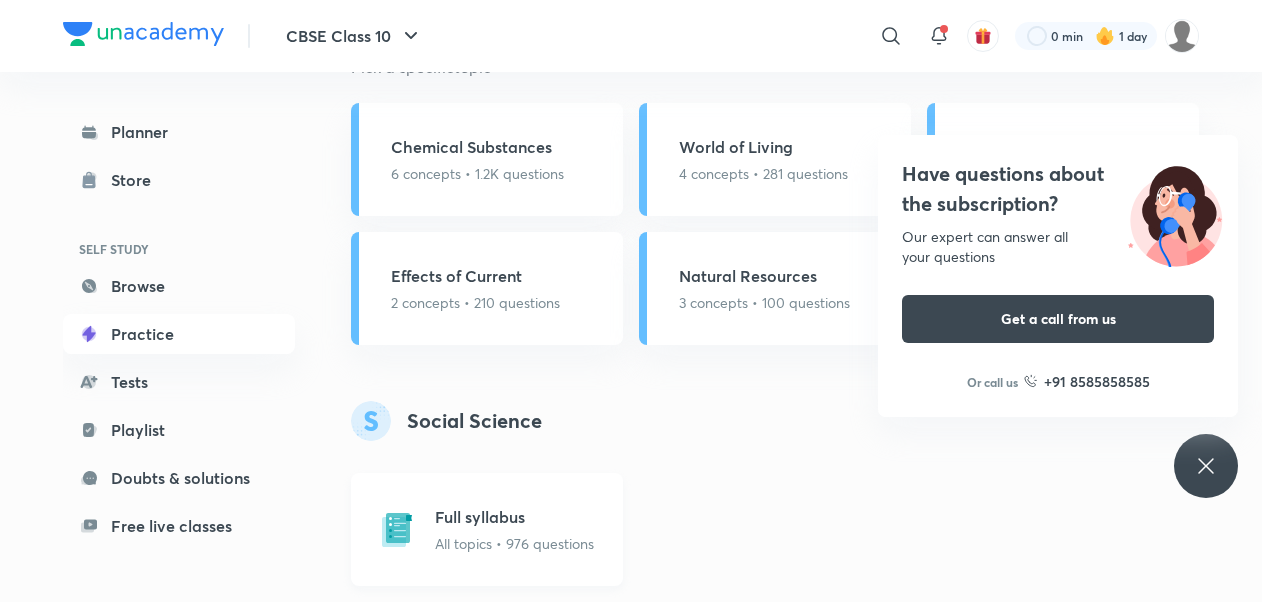 click on "Full syllabus All topics • 976 questions" at bounding box center (514, 529) 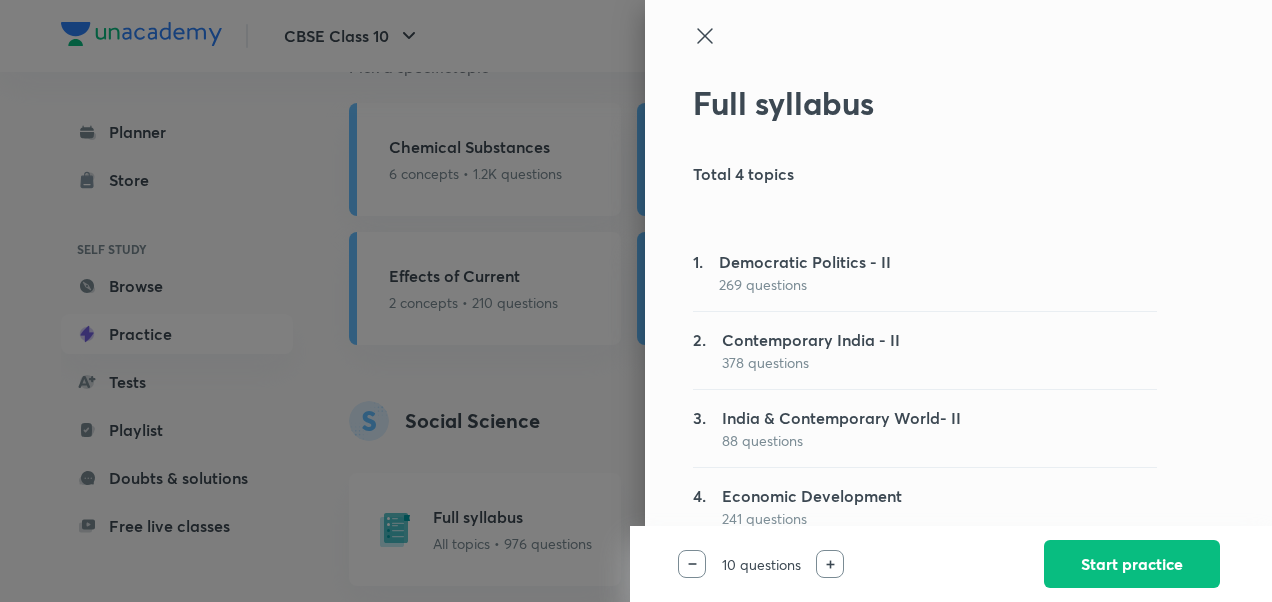click on "Democratic Politics - II" at bounding box center (805, 262) 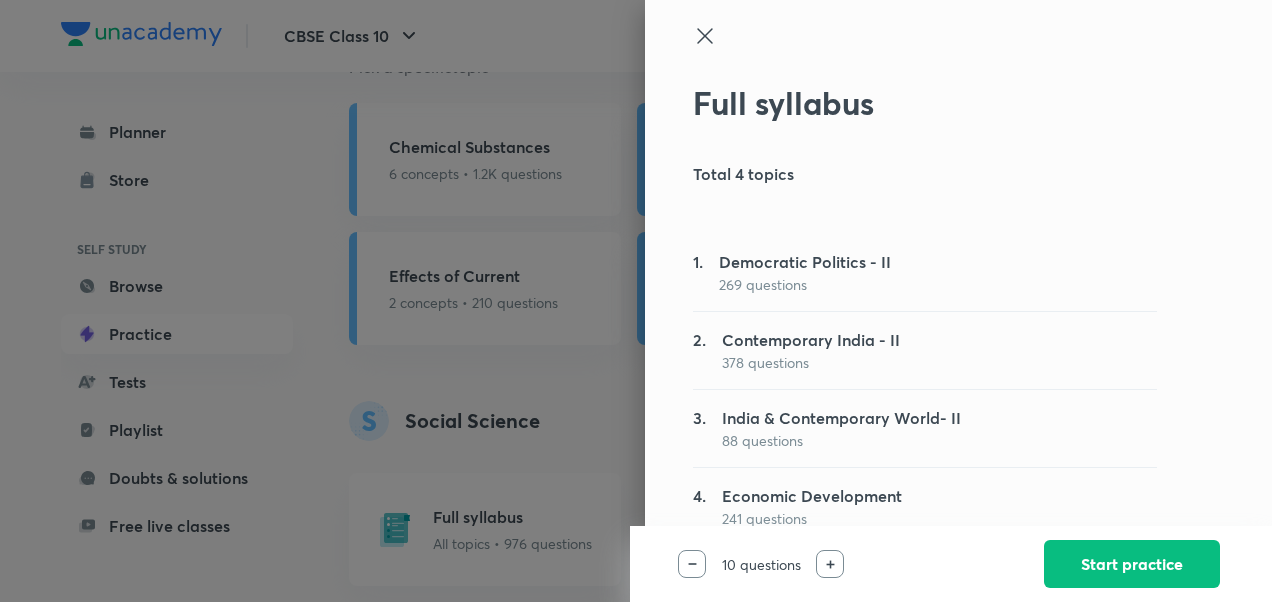 click on "Democratic Politics - II" at bounding box center (805, 262) 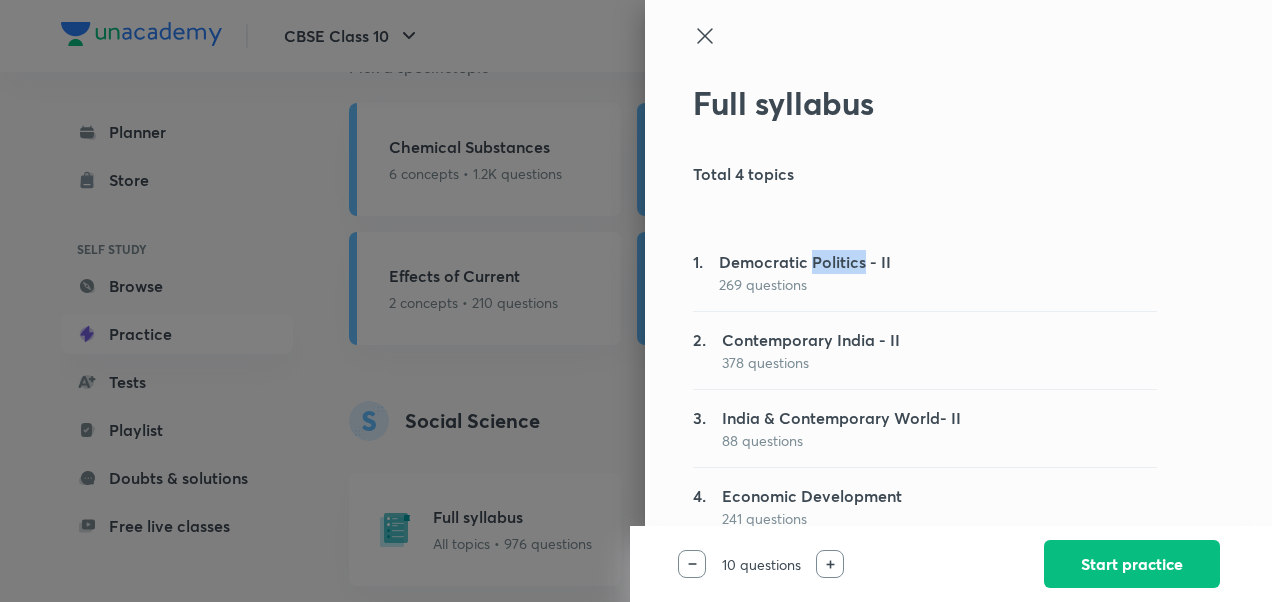 click on "Democratic Politics - II" at bounding box center [805, 262] 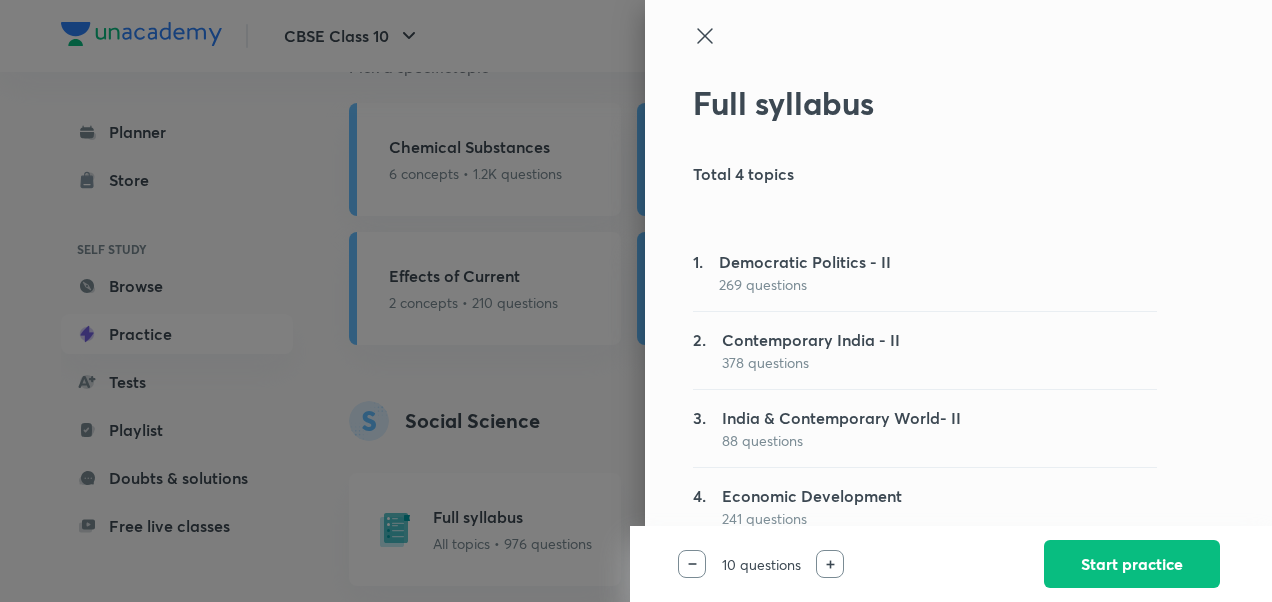 drag, startPoint x: 795, startPoint y: 271, endPoint x: 898, endPoint y: 260, distance: 103.58572 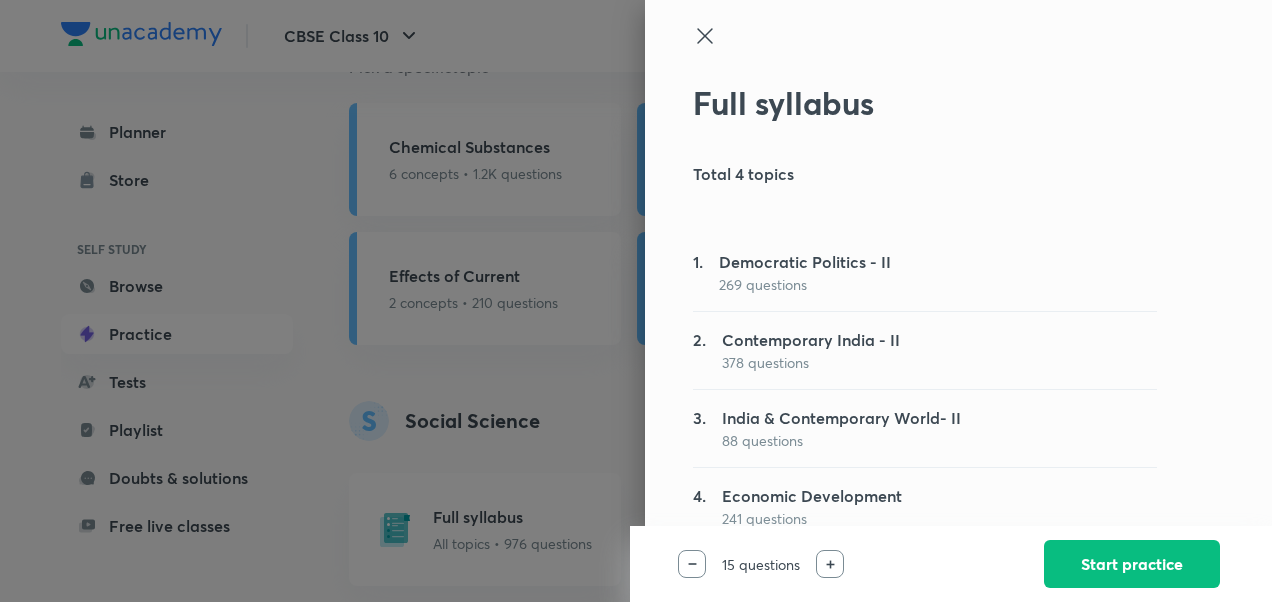 click 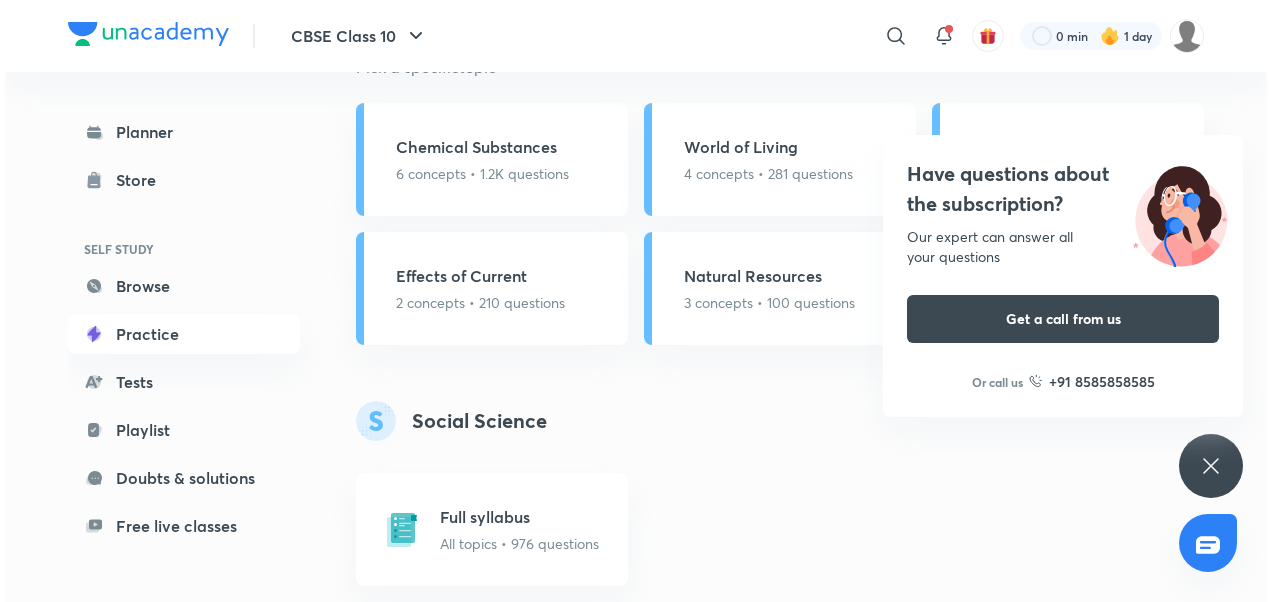 scroll, scrollTop: 0, scrollLeft: 0, axis: both 